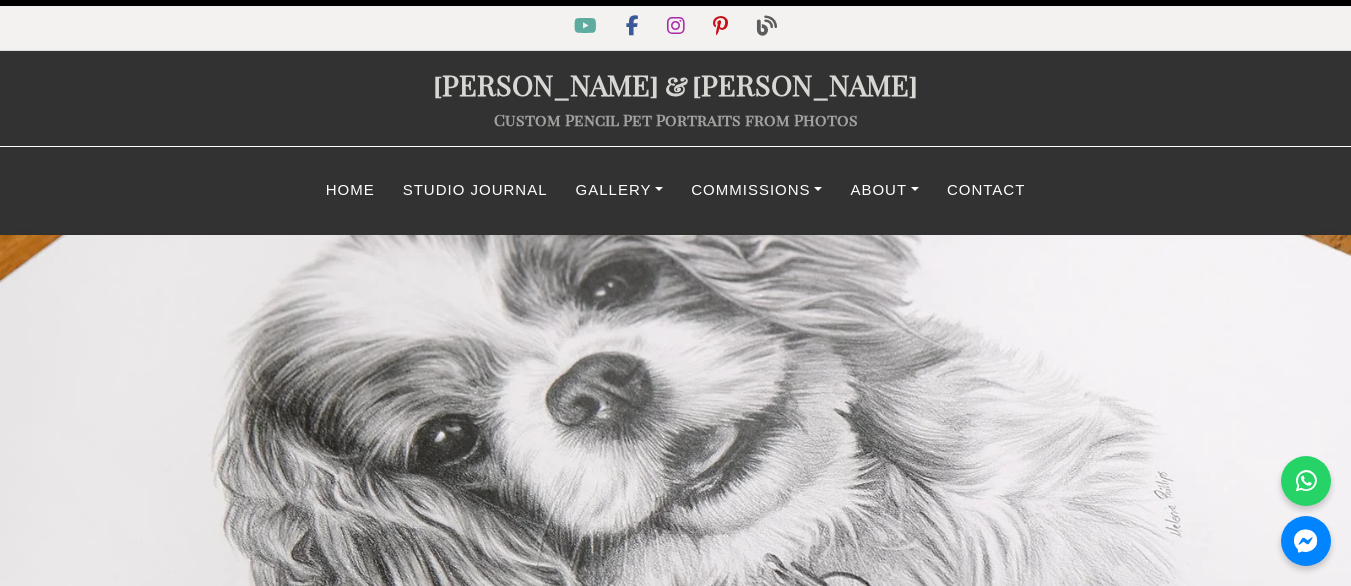 scroll, scrollTop: 0, scrollLeft: 0, axis: both 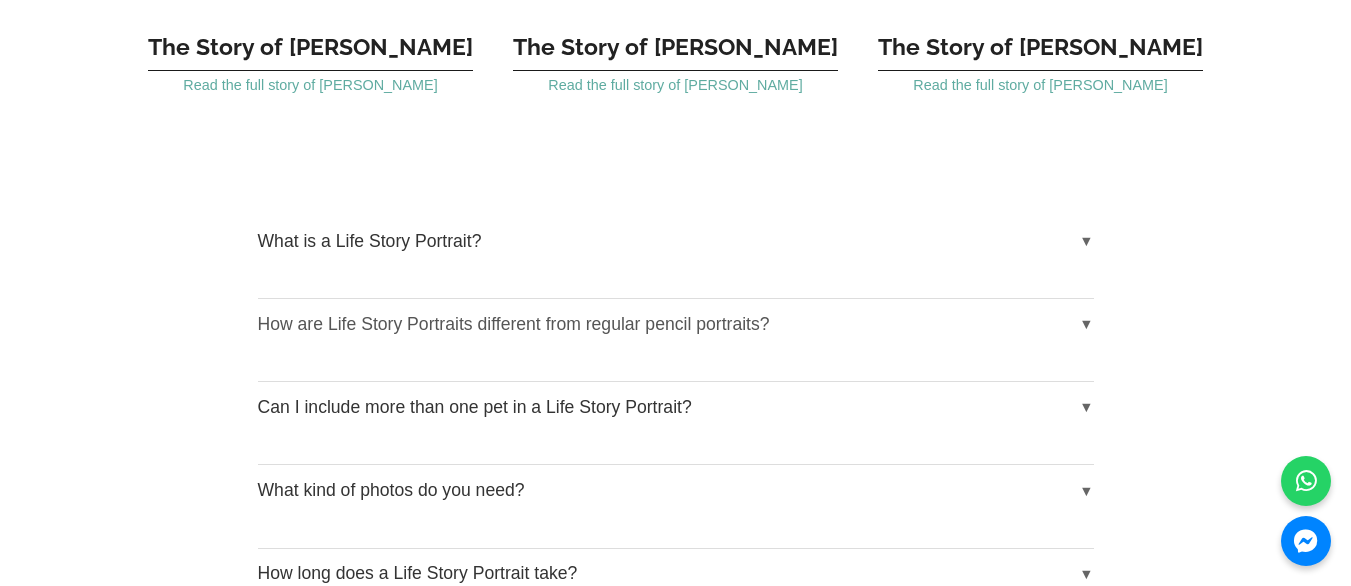 click on "How are Life Story Portraits different from regular pencil portraits?" at bounding box center (676, 324) 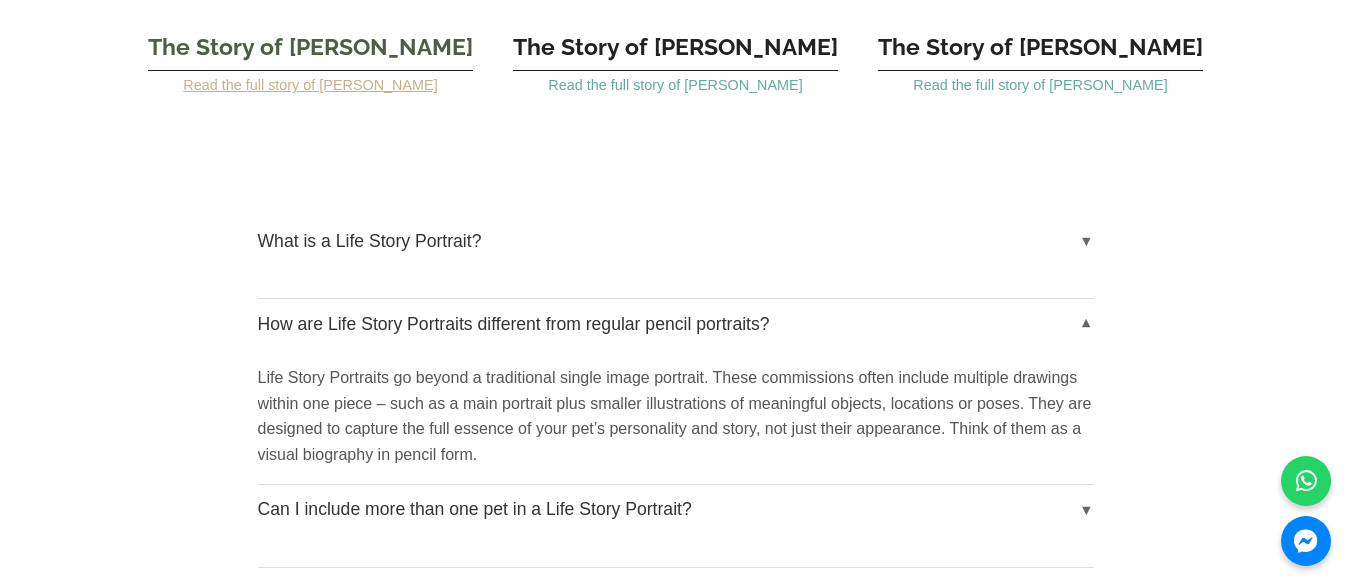 click on "Read the full story of Gilli" at bounding box center [310, 85] 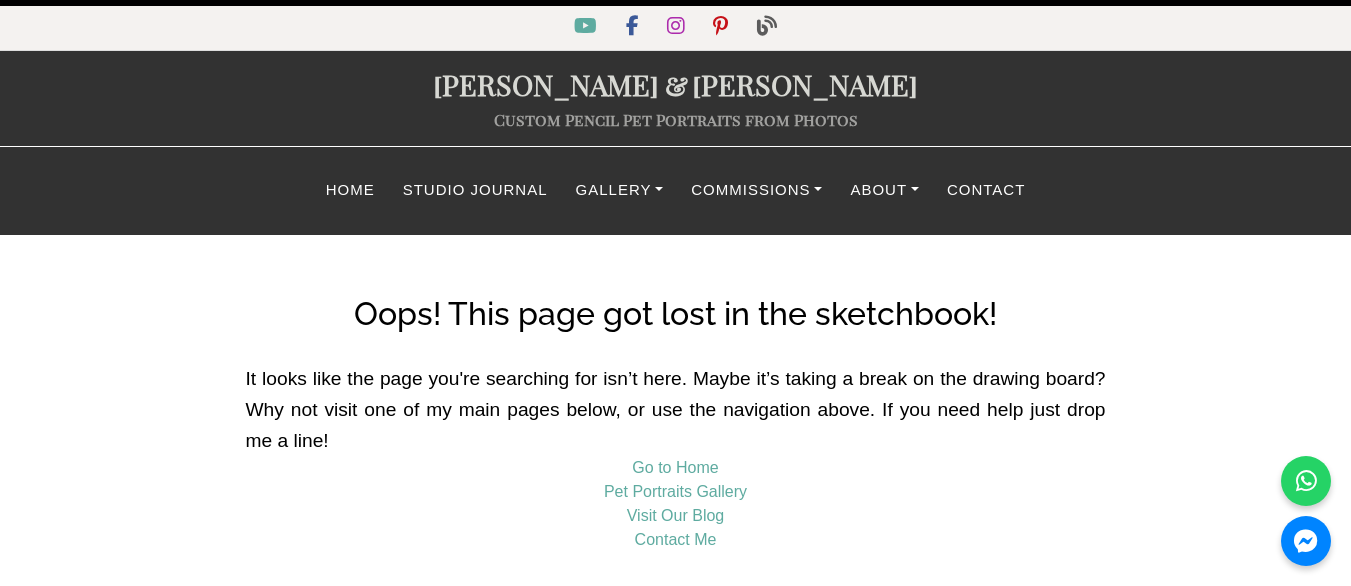 scroll, scrollTop: 0, scrollLeft: 0, axis: both 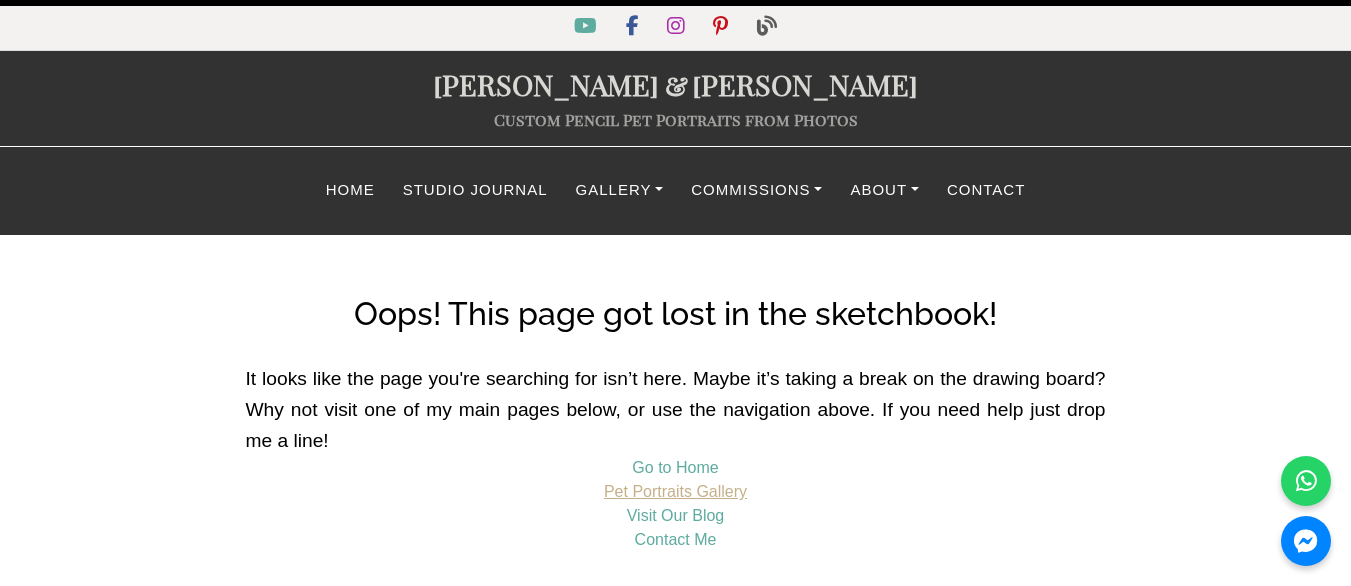 drag, startPoint x: 679, startPoint y: 494, endPoint x: 696, endPoint y: 483, distance: 20.248457 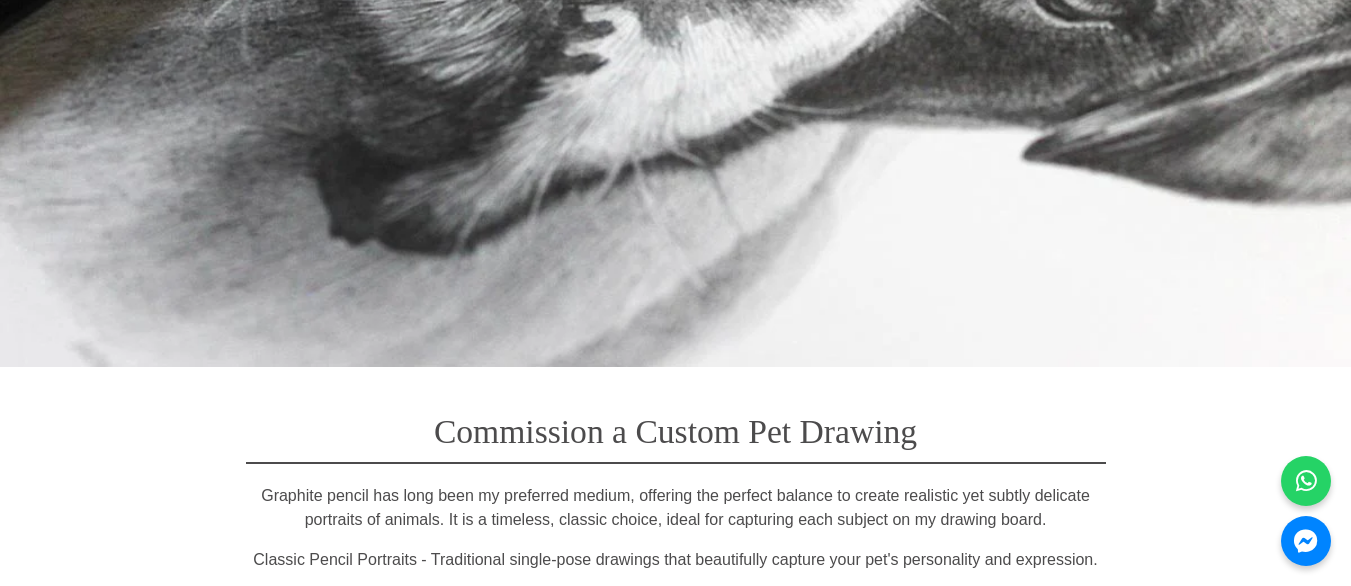 scroll, scrollTop: 3077, scrollLeft: 0, axis: vertical 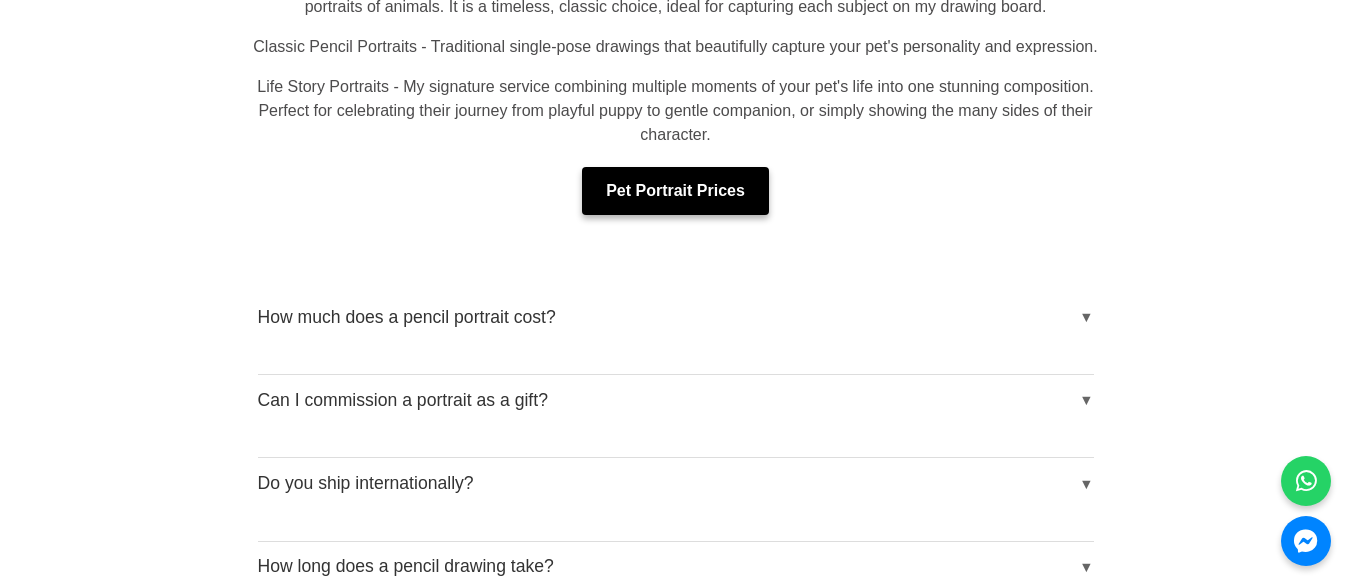 click on "Pet Portrait Prices" at bounding box center (675, 191) 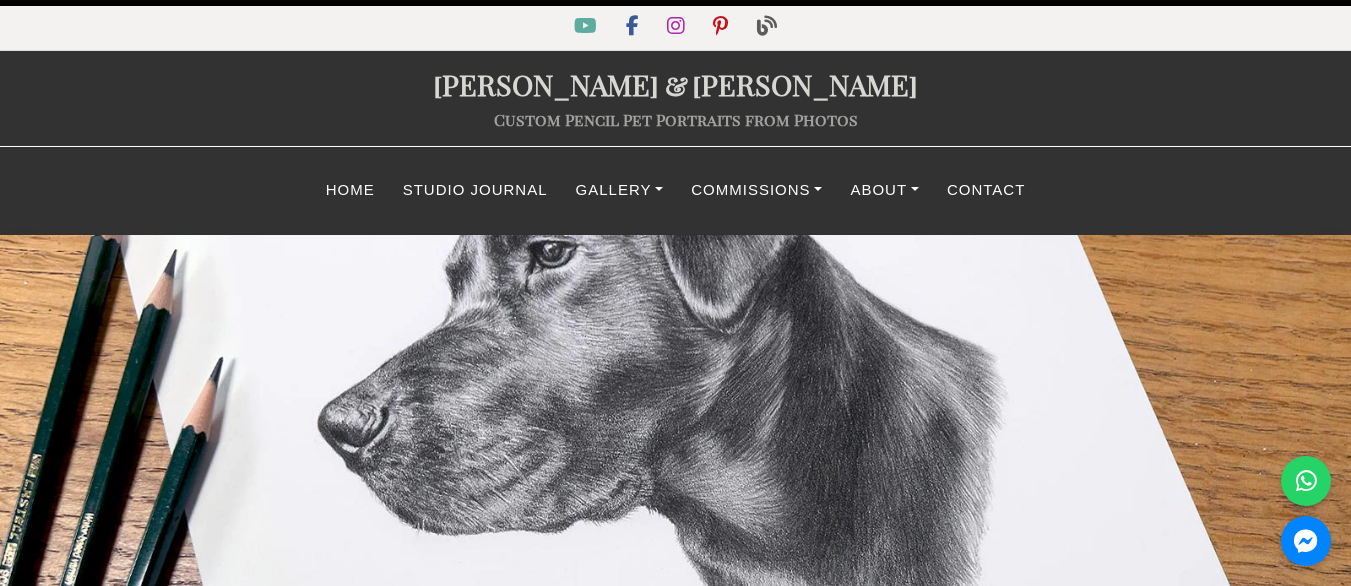 select on "GBP" 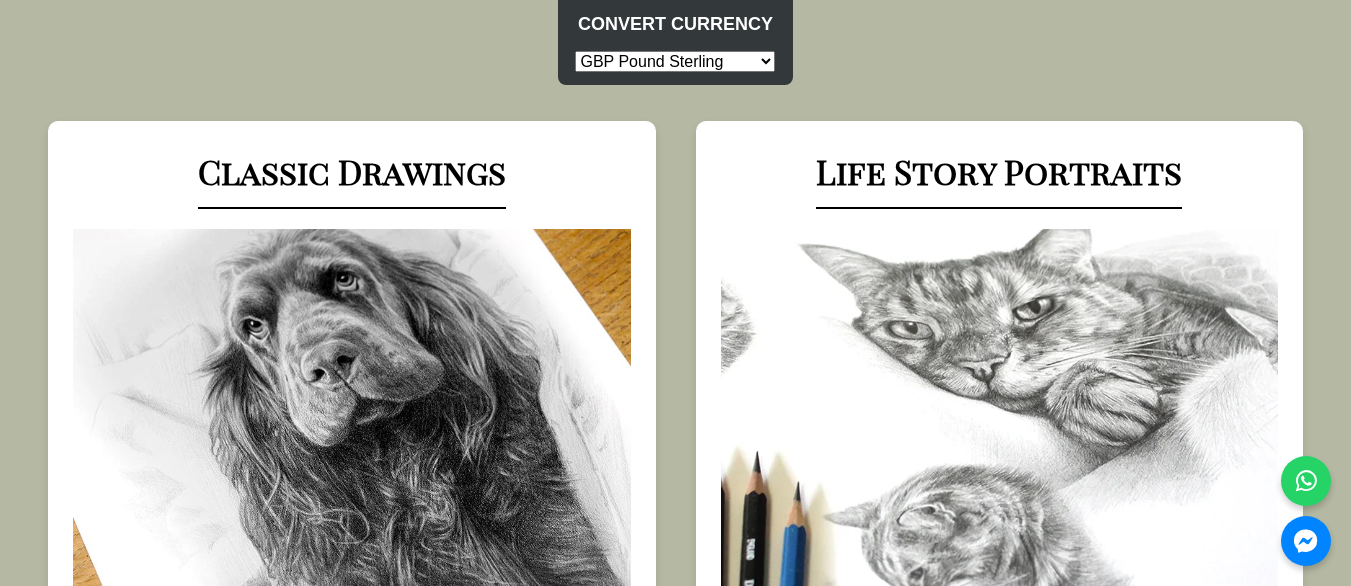 scroll, scrollTop: 1026, scrollLeft: 0, axis: vertical 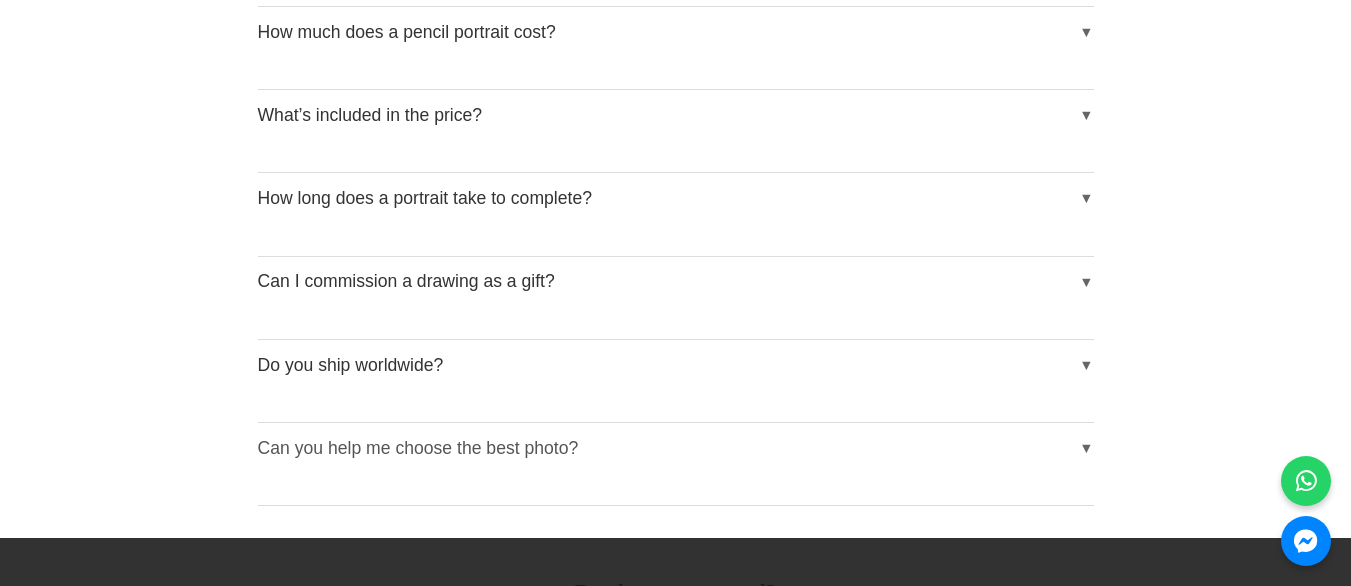 click on "Can you help me choose the best photo?" at bounding box center (676, 448) 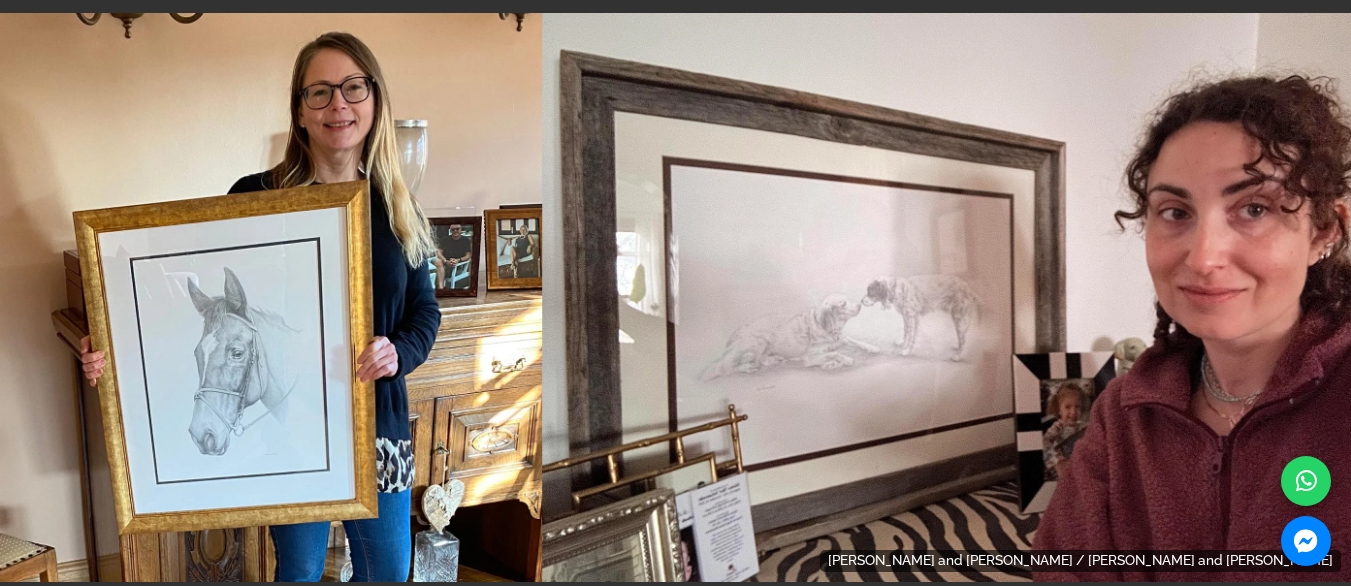 scroll, scrollTop: 3488, scrollLeft: 0, axis: vertical 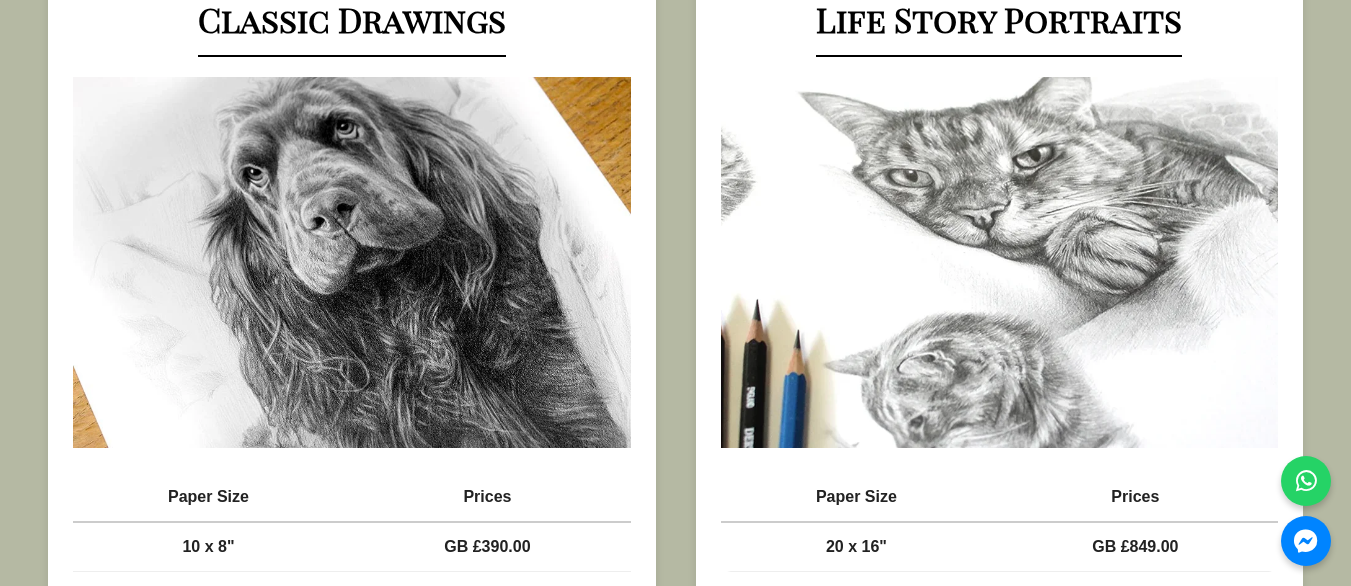 click at bounding box center (1000, 262) 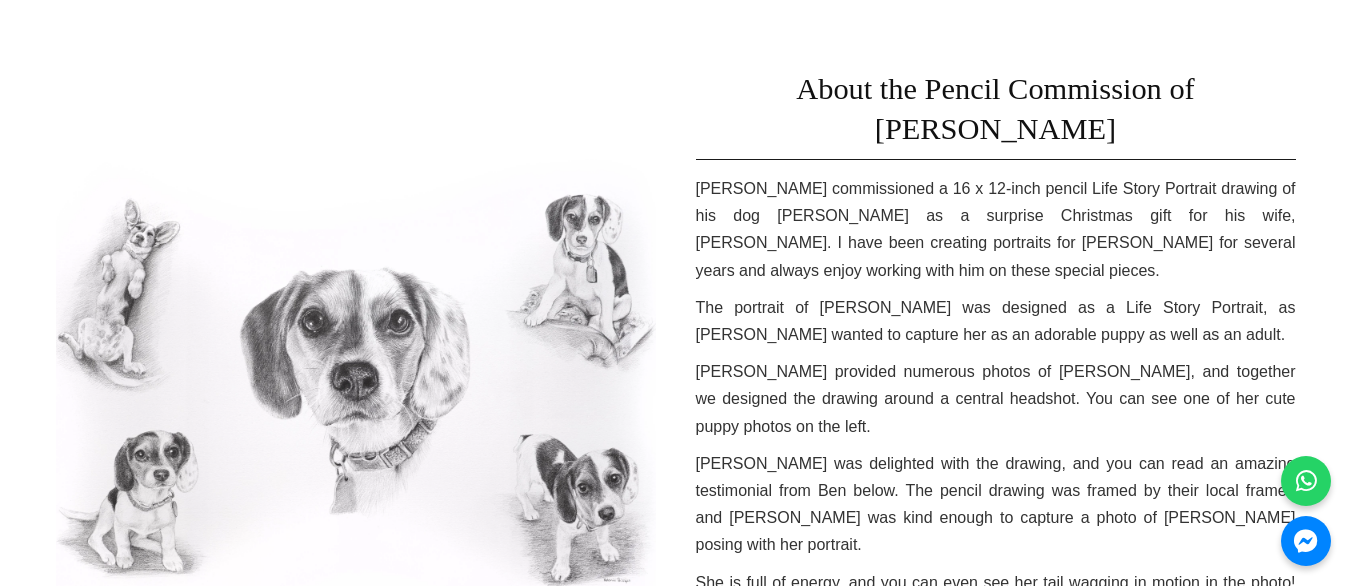 scroll, scrollTop: 1026, scrollLeft: 0, axis: vertical 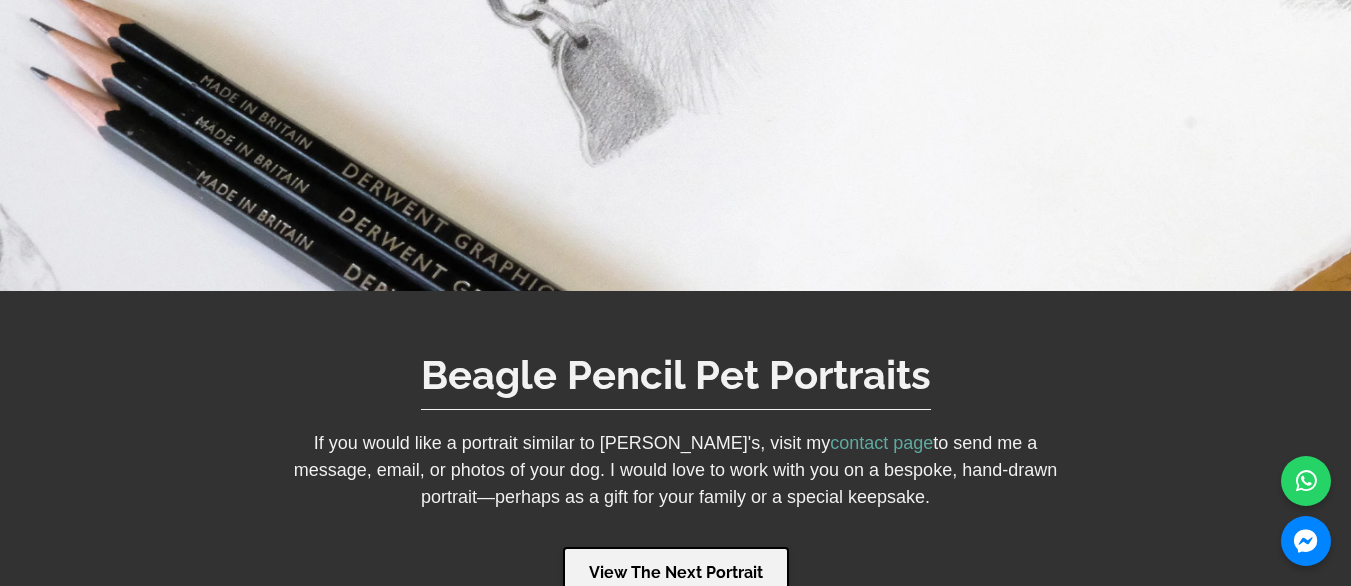 click on "View The Next Portrait" at bounding box center [676, 573] 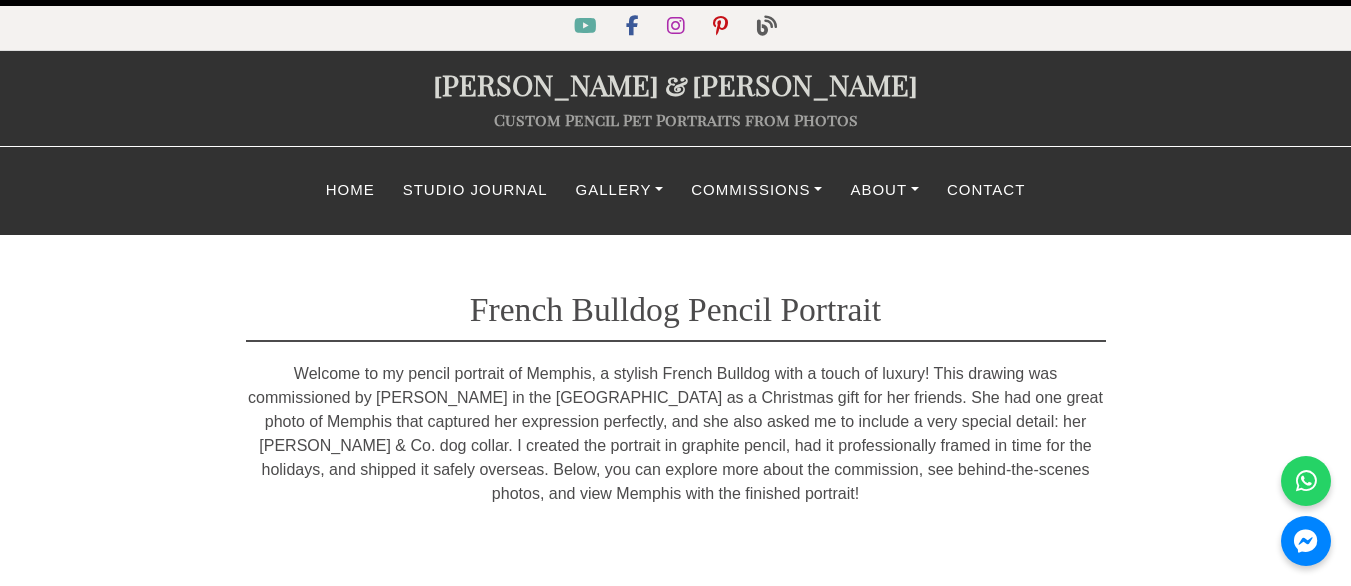 scroll, scrollTop: 513, scrollLeft: 0, axis: vertical 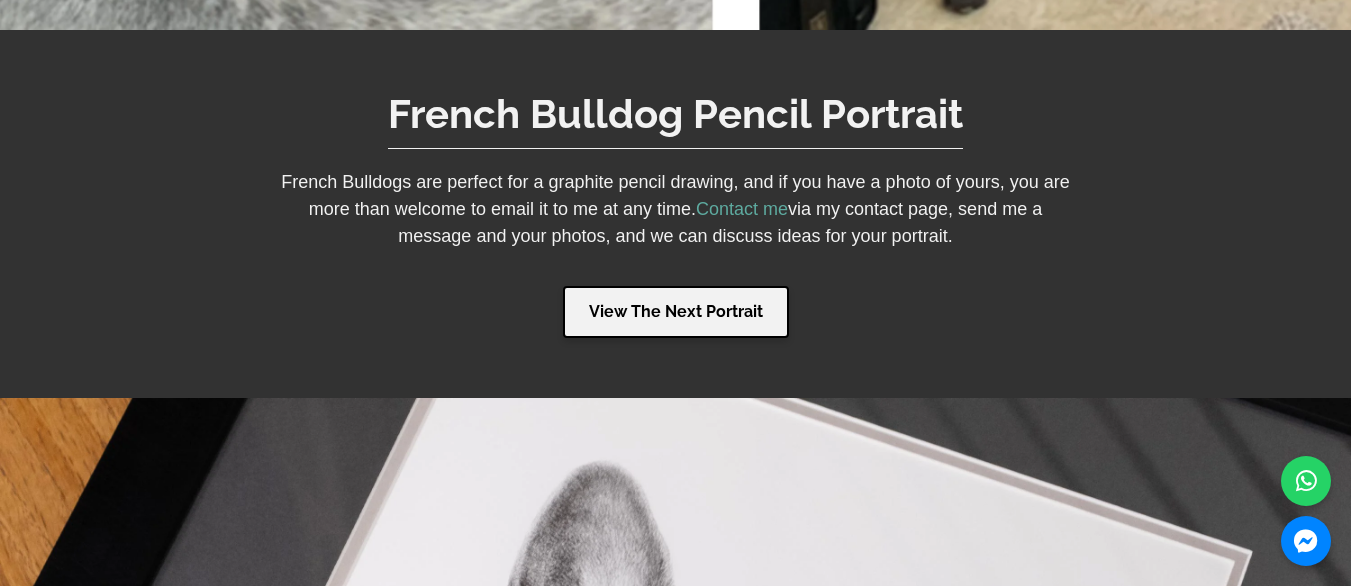 click on "View The Next Portrait" at bounding box center [676, 312] 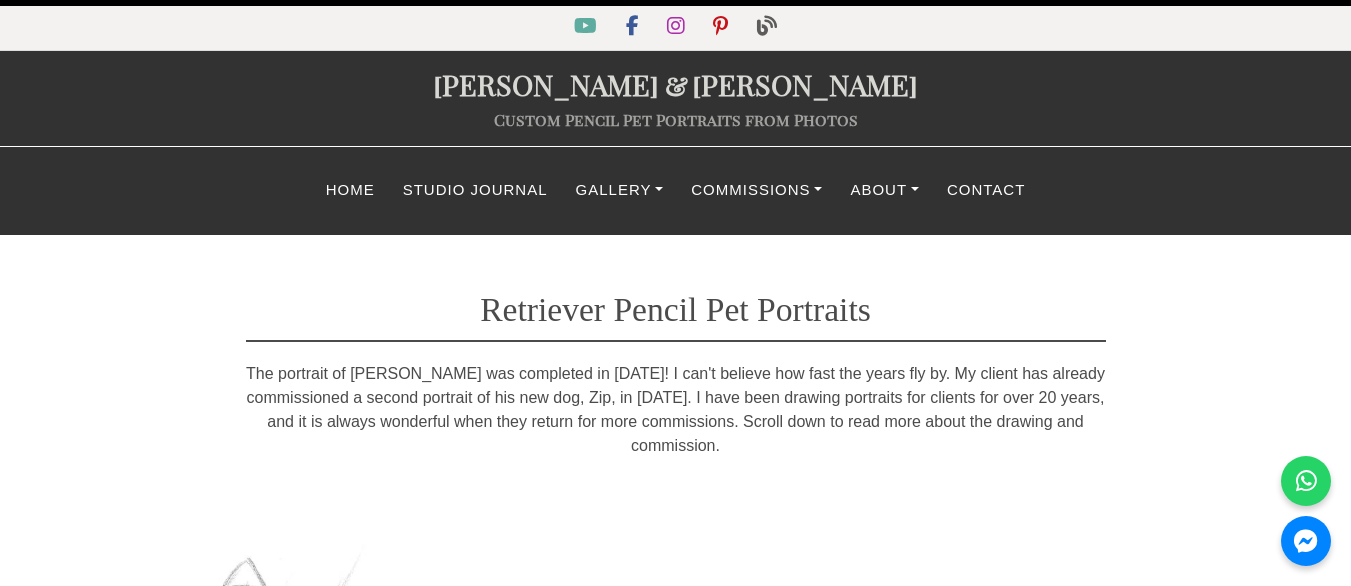 scroll, scrollTop: 0, scrollLeft: 0, axis: both 